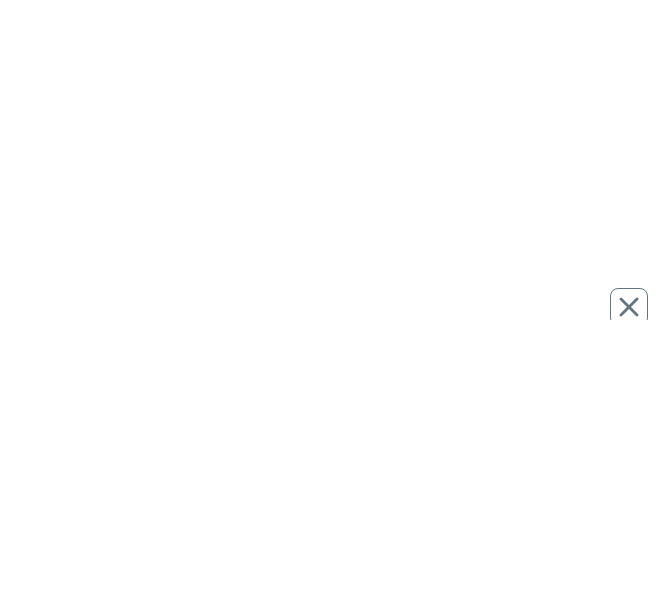 scroll, scrollTop: 0, scrollLeft: 0, axis: both 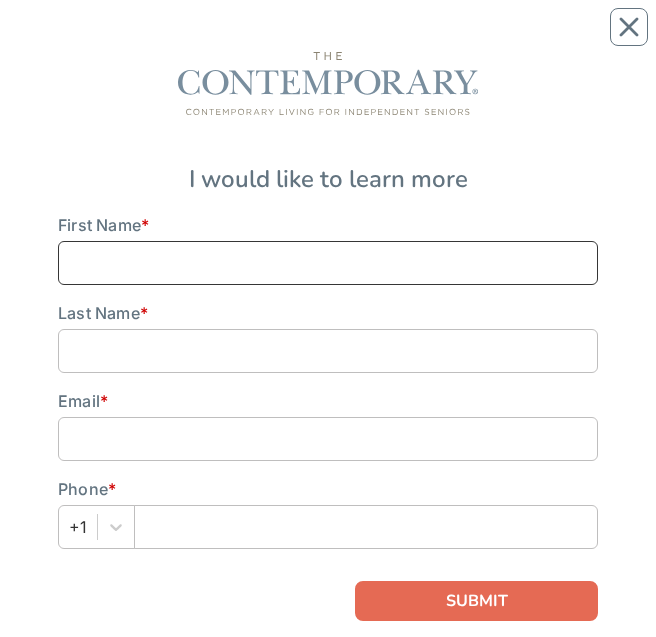 click at bounding box center [328, 263] 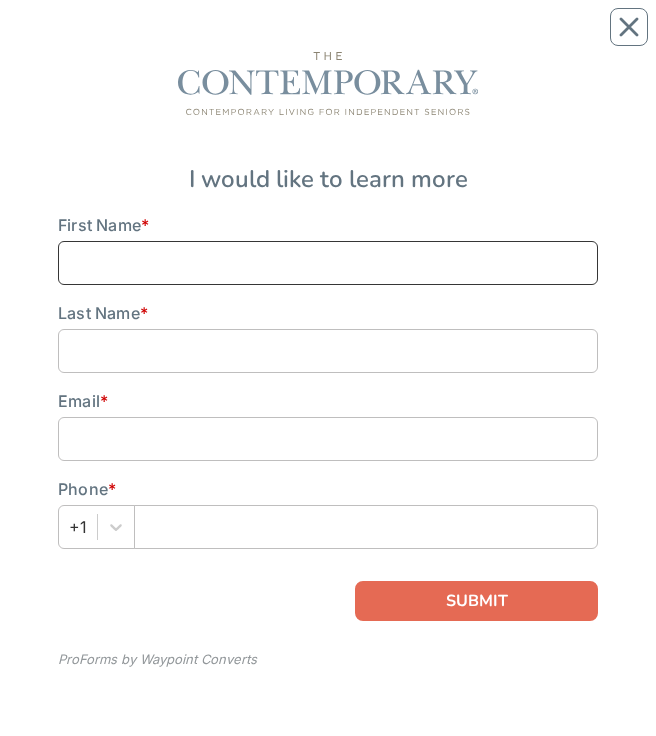 click at bounding box center [328, 263] 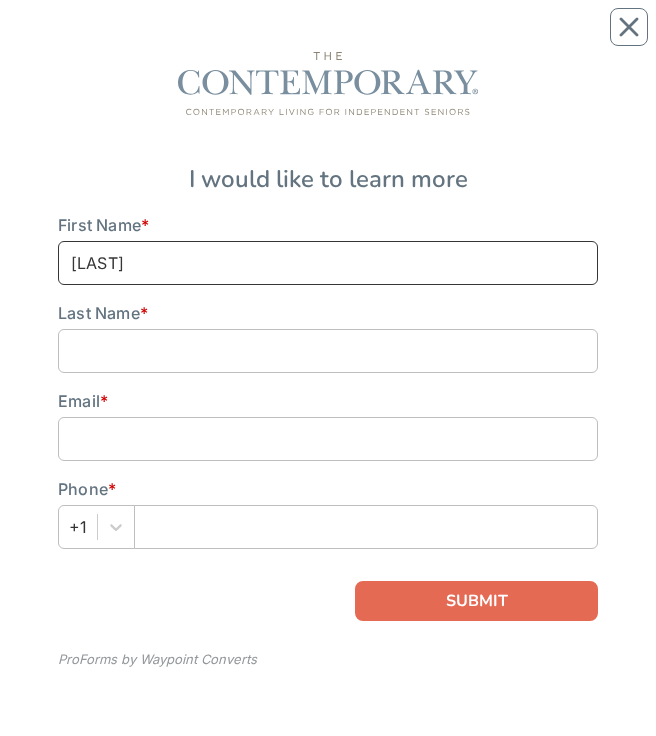 type on "[LAST]" 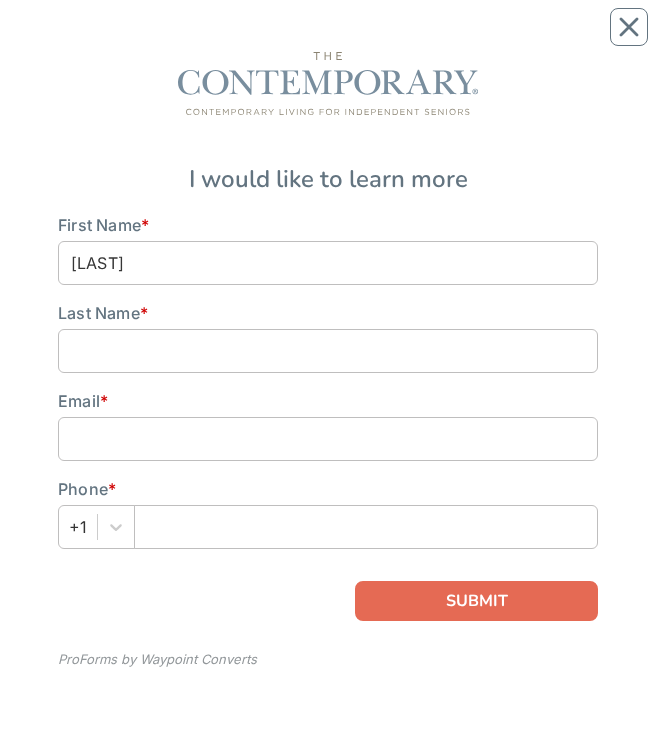 click at bounding box center (328, 351) 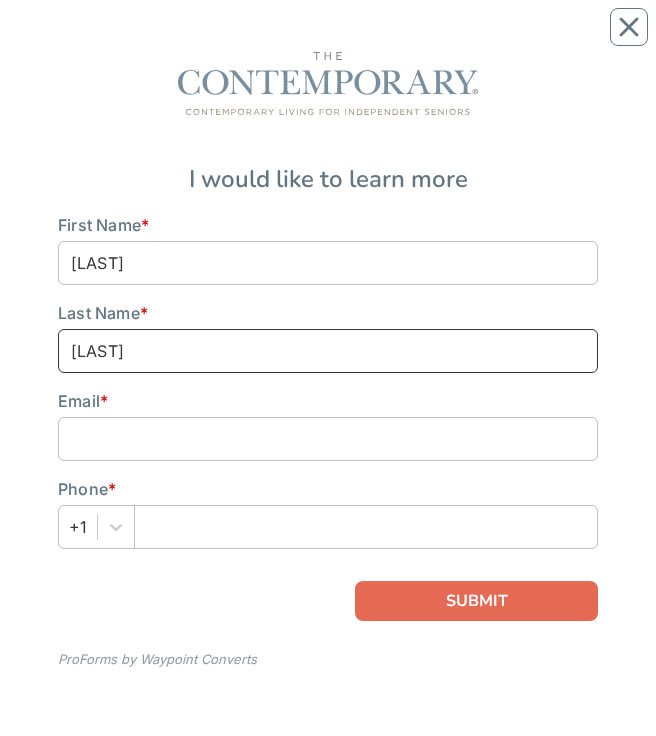 type on "[LAST]" 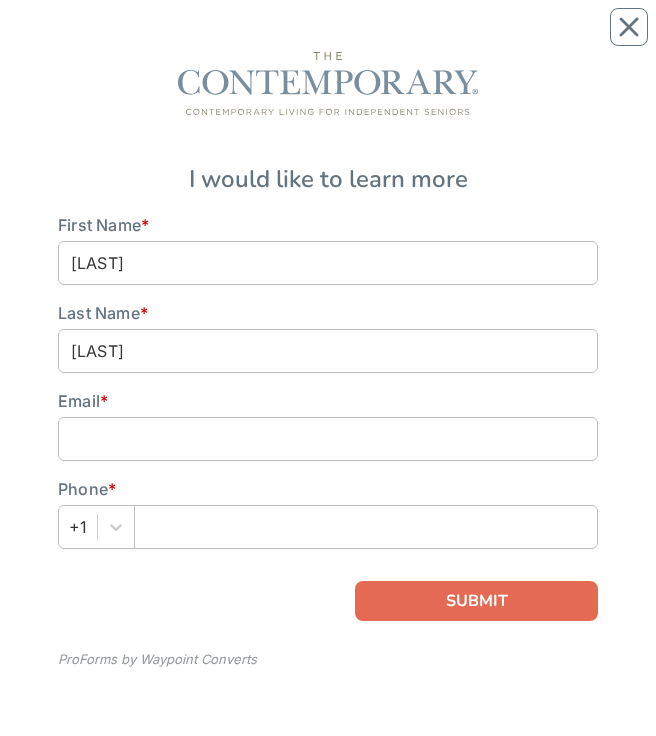 click at bounding box center [328, 439] 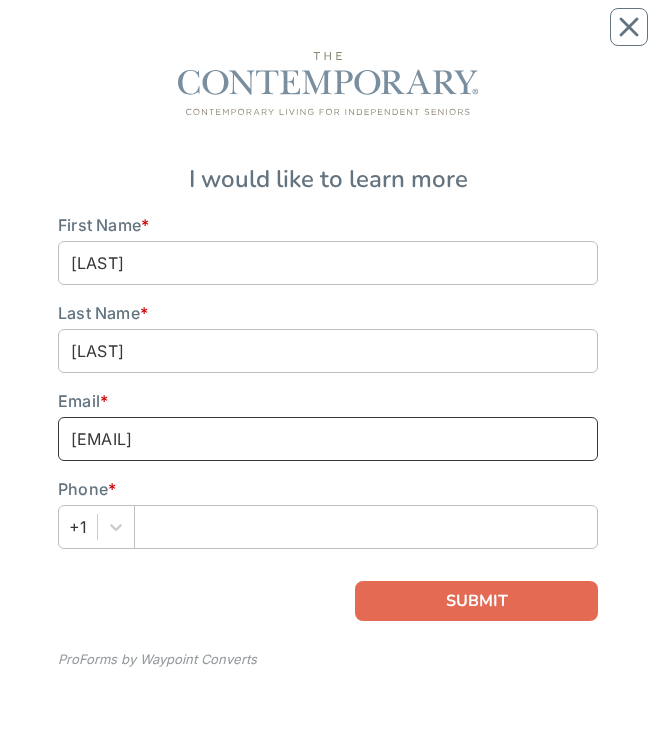 type on "[EMAIL]" 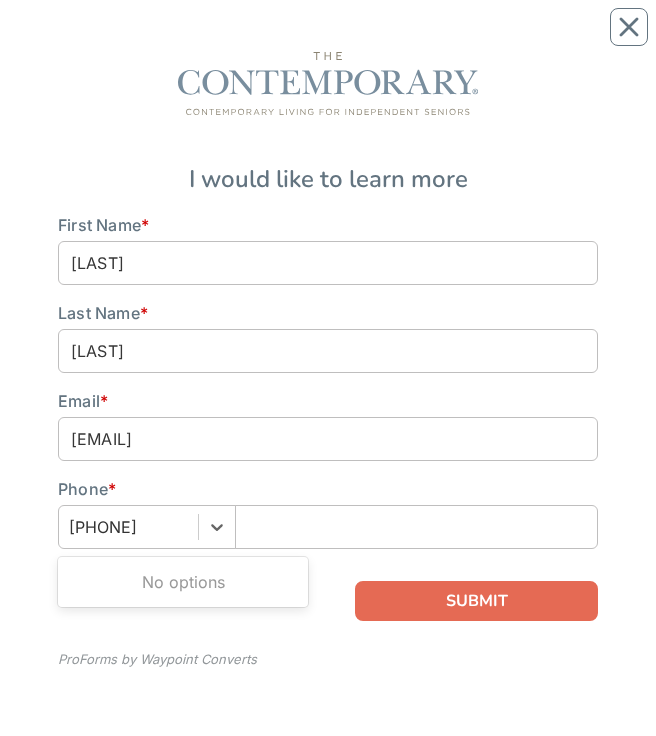 type on "[PHONE]" 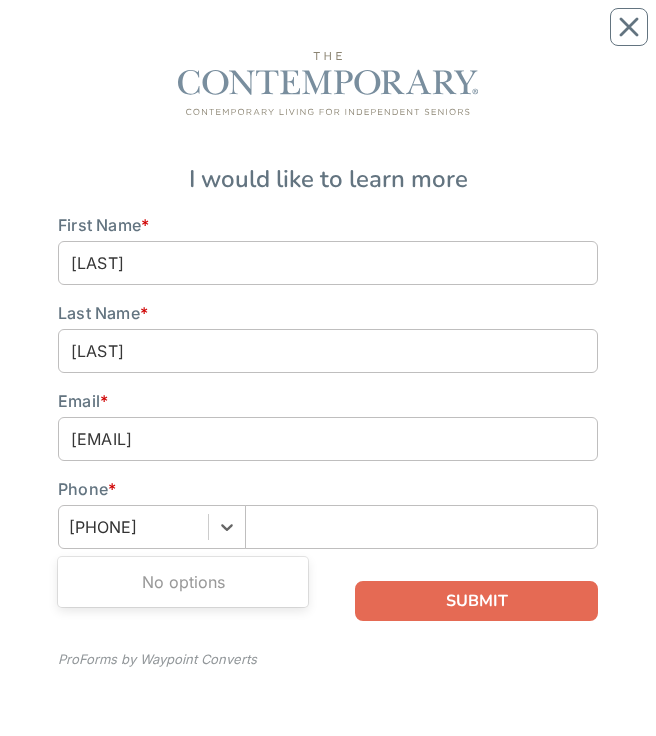 type 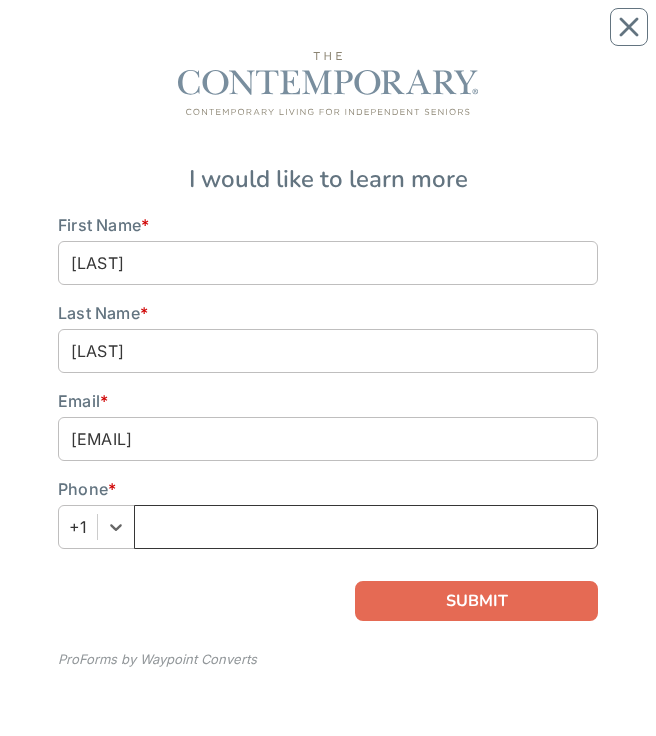 click at bounding box center [366, 527] 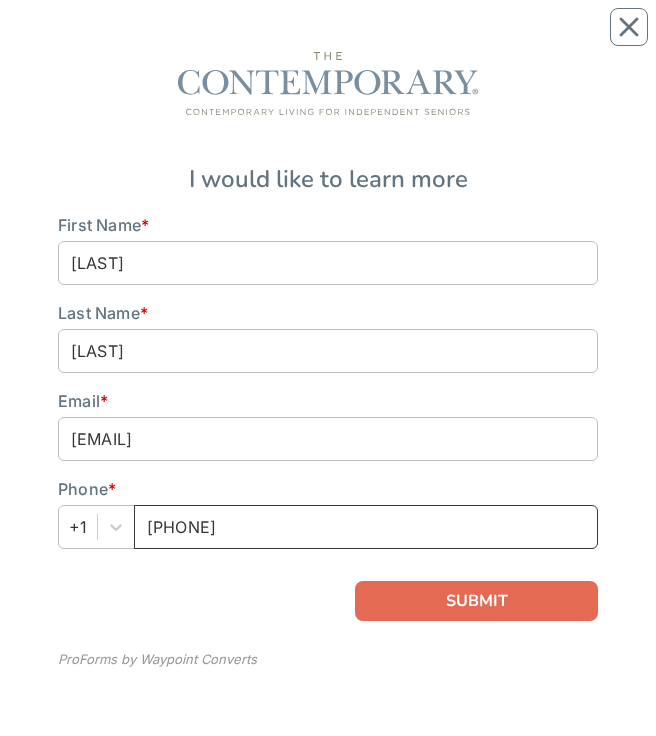 type on "[PHONE]" 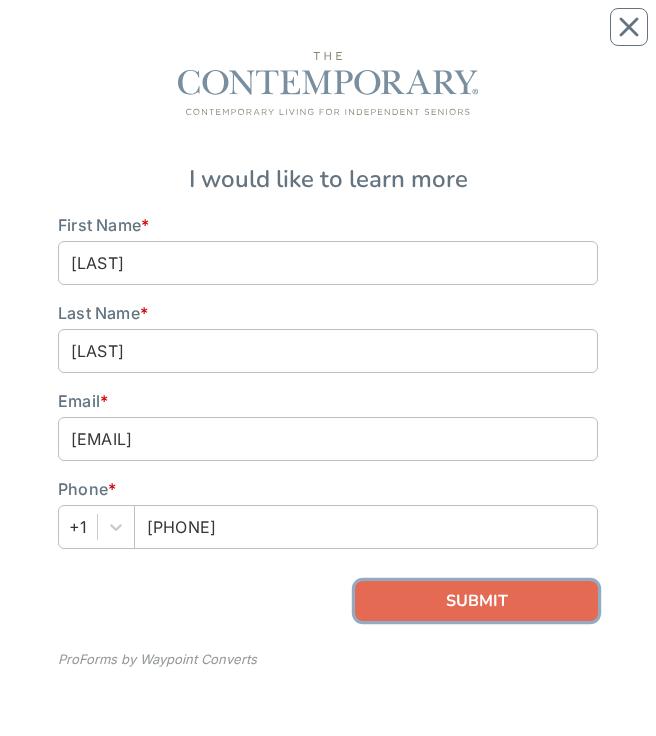 click on "SUBMIT" at bounding box center (476, 601) 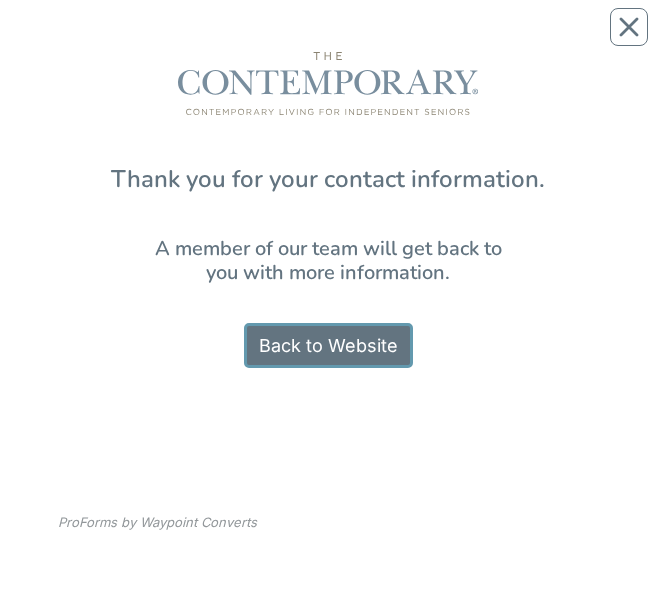 click on "Back to Website" at bounding box center (328, 345) 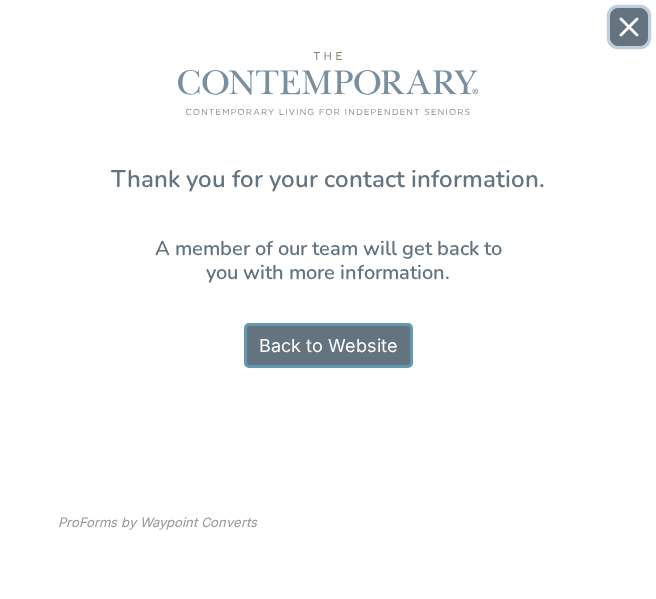 click 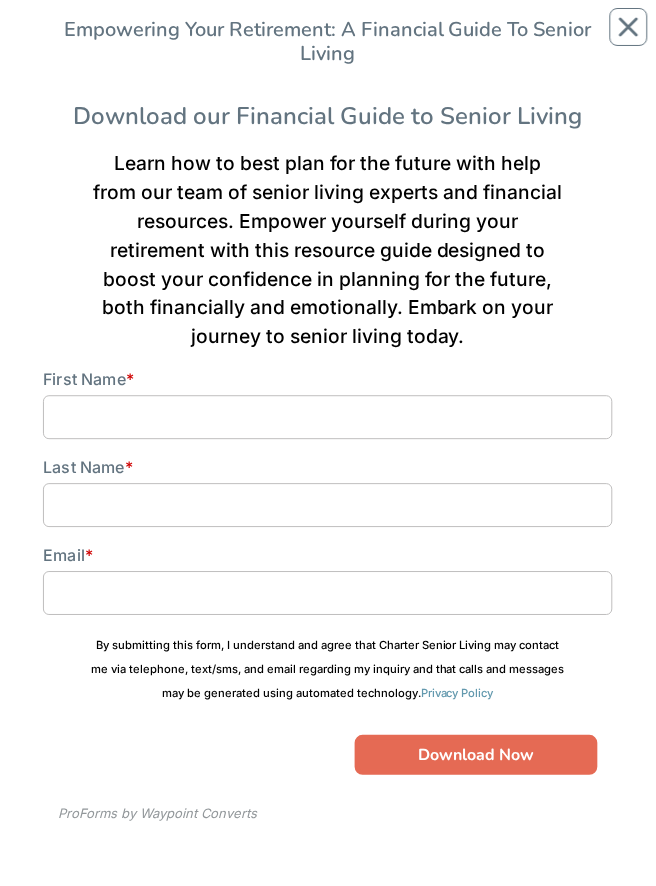 scroll, scrollTop: 285, scrollLeft: 0, axis: vertical 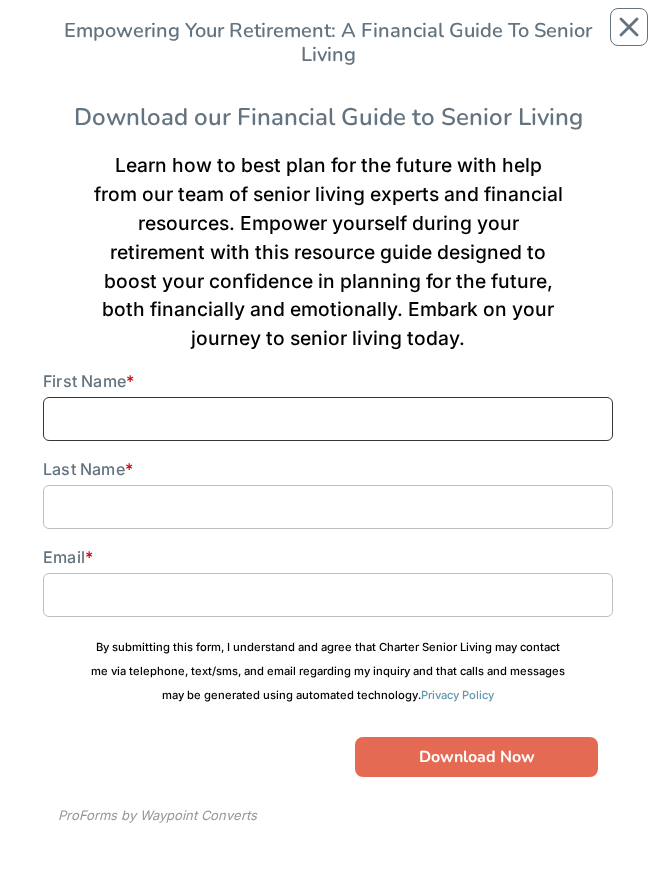 click at bounding box center (328, 419) 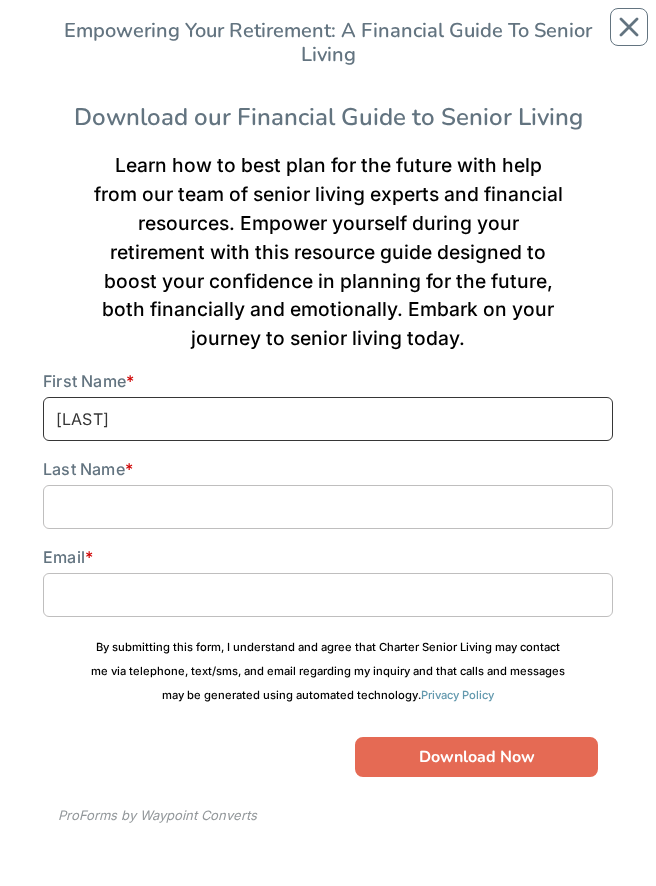 type on "[LAST]" 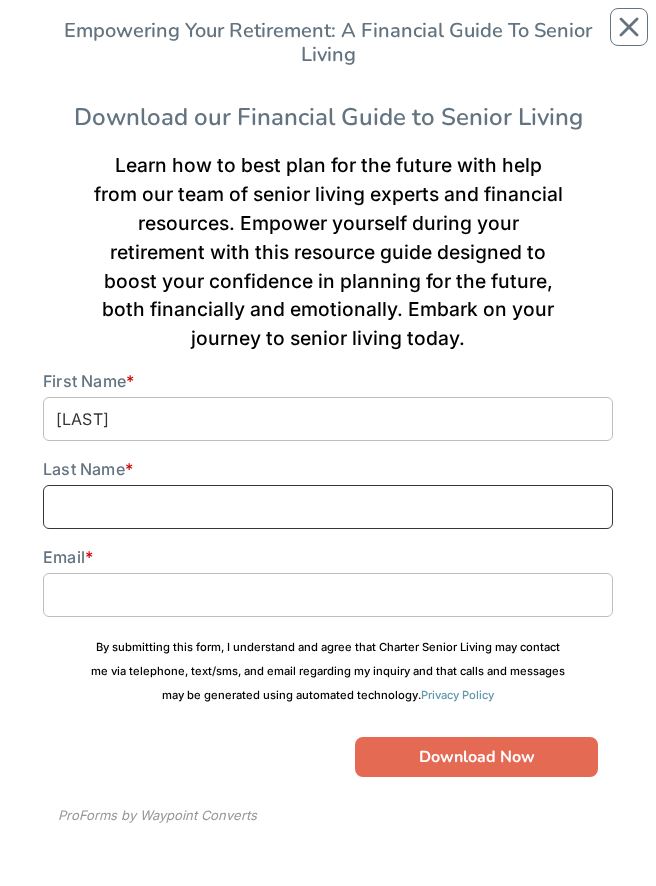 click at bounding box center (328, 507) 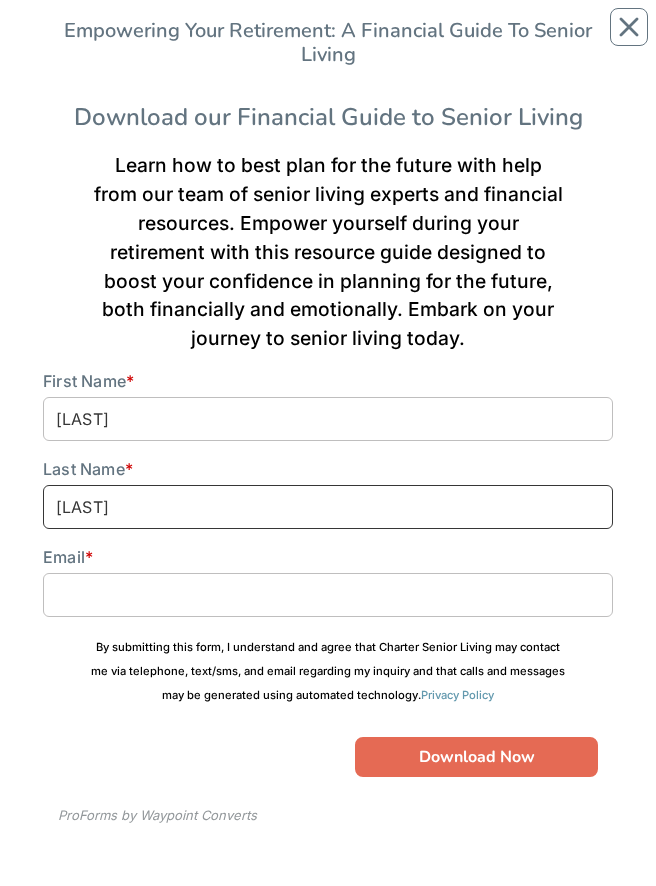 type on "[LAST]" 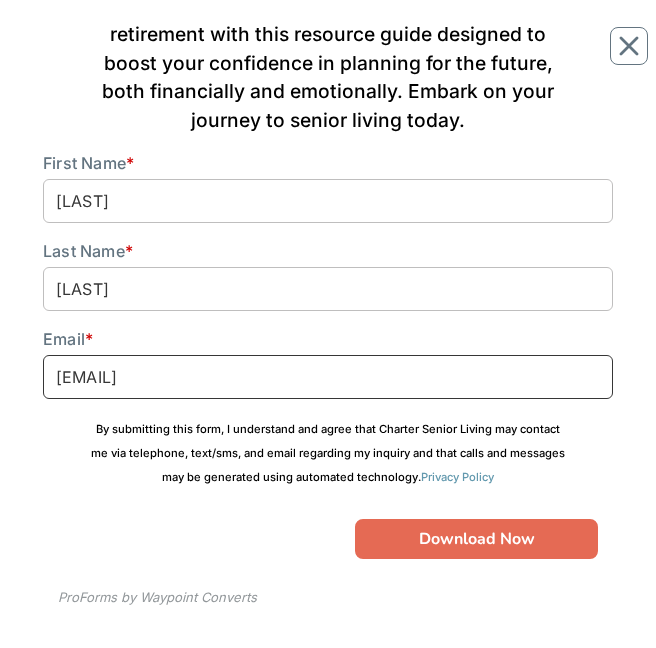 scroll, scrollTop: 523, scrollLeft: 0, axis: vertical 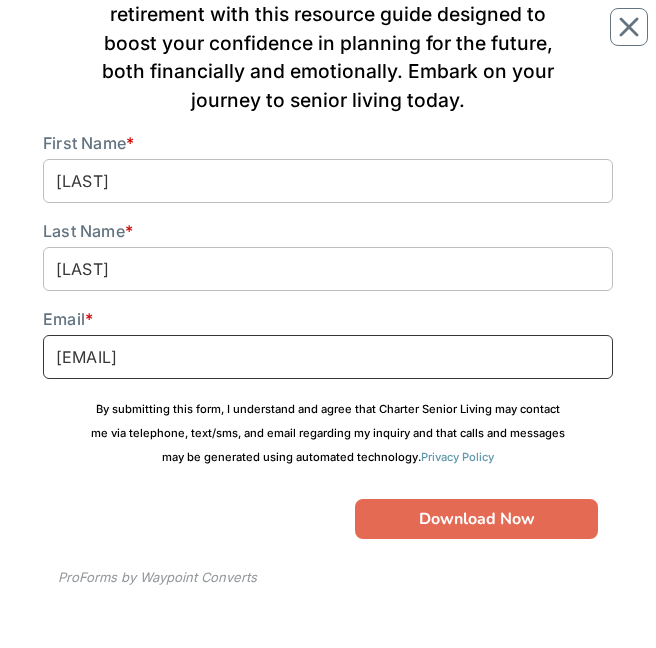 type on "[EMAIL]" 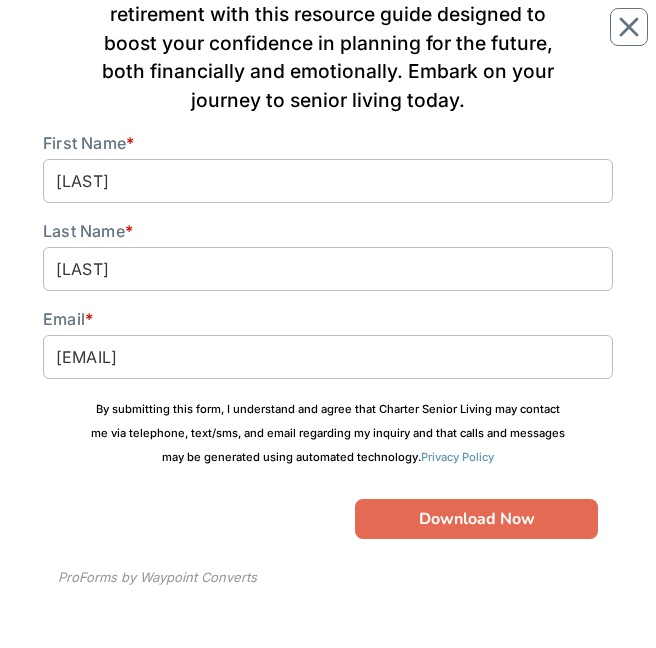 click on "By submitting this form, I understand and agree that Charter Senior Living may contact me via telephone, text/sms, and email regarding my inquiry and that calls and messages may be generated using automated technology. Privacy Policy" at bounding box center [328, 439] 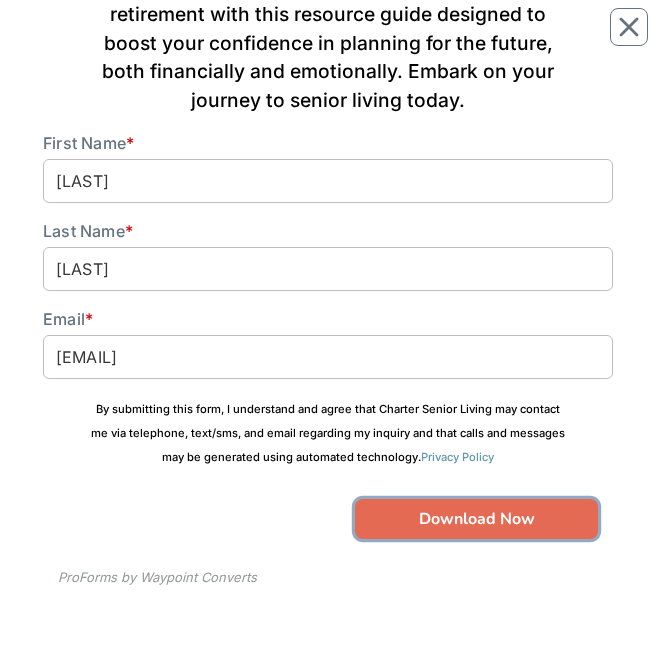click on "Download Now" at bounding box center [476, 519] 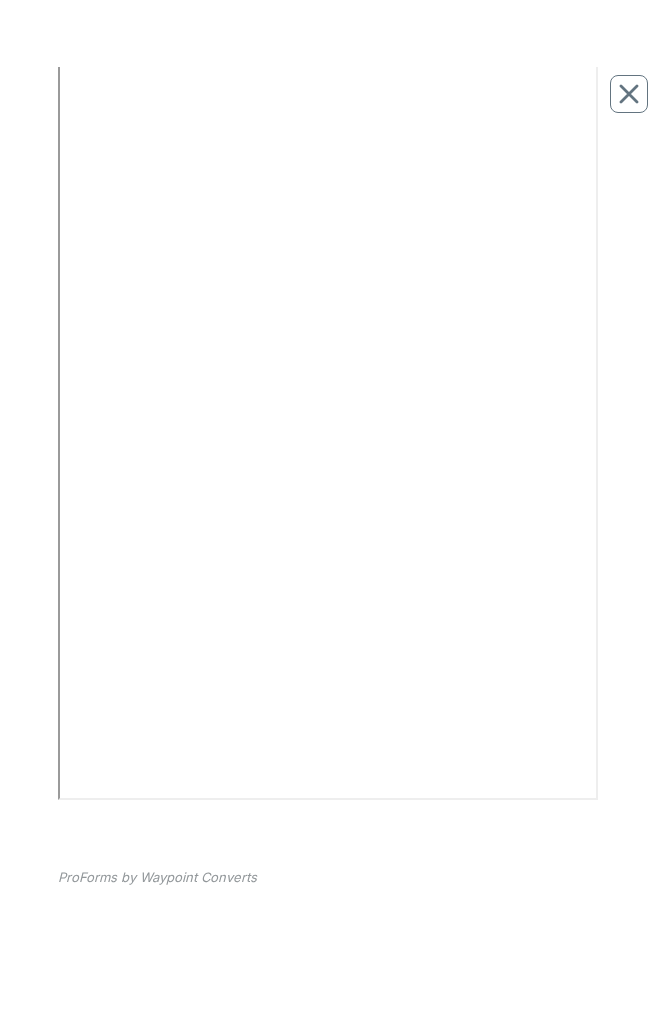 scroll, scrollTop: 1, scrollLeft: 0, axis: vertical 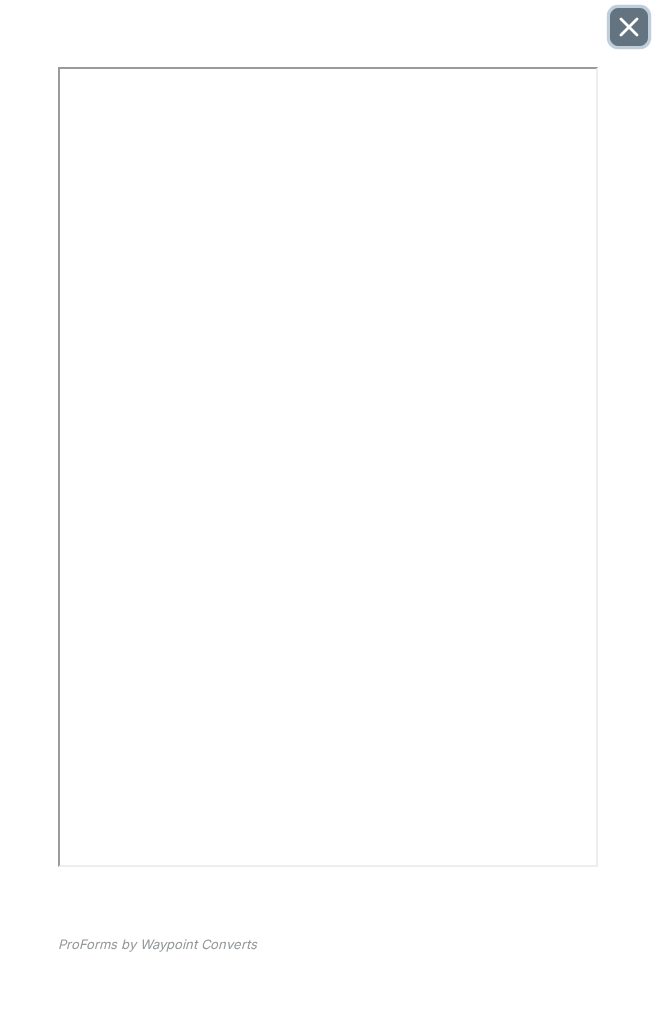 click at bounding box center (629, 27) 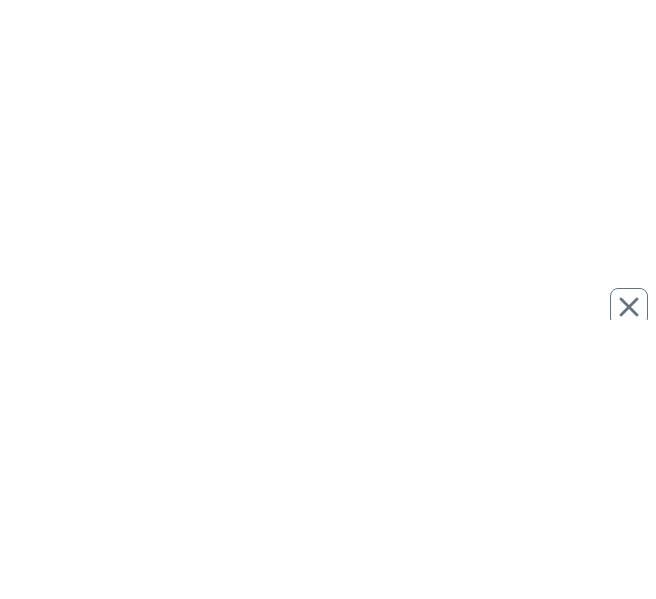 scroll, scrollTop: 0, scrollLeft: 0, axis: both 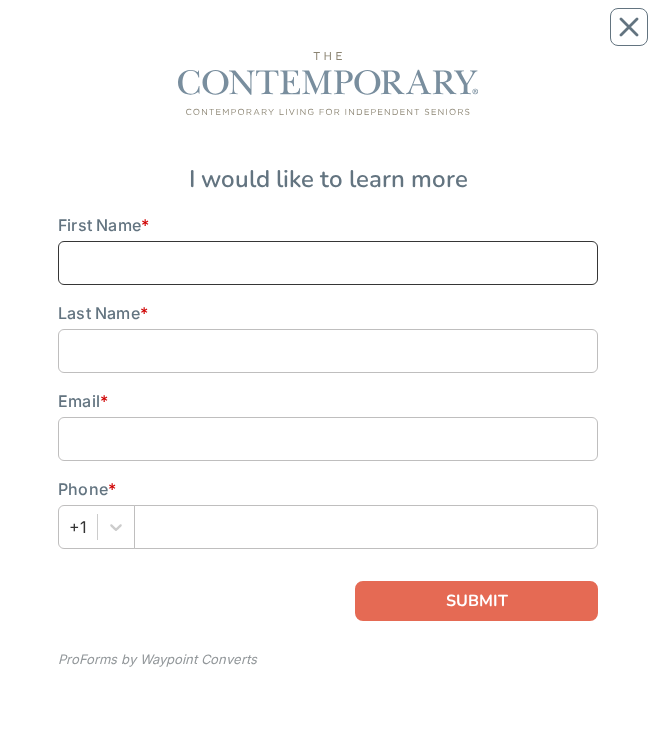 click at bounding box center [328, 263] 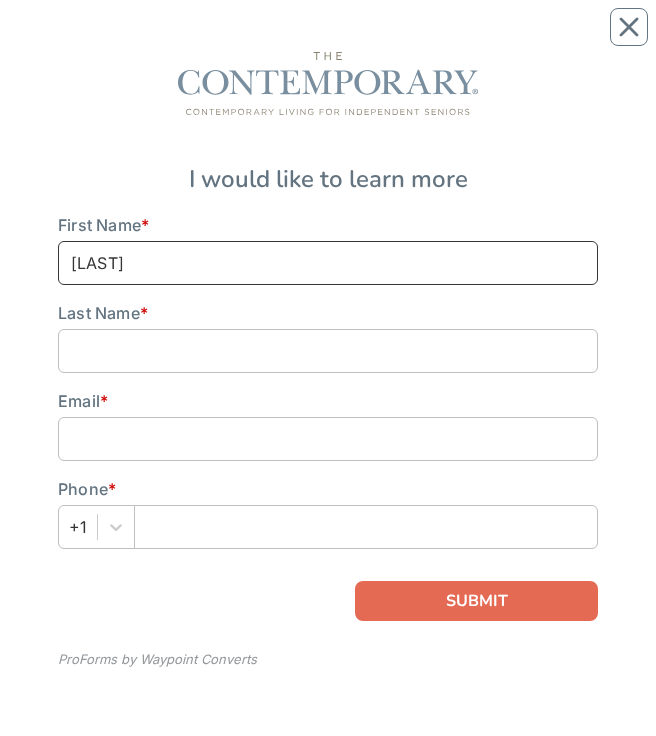 type on "[LAST]" 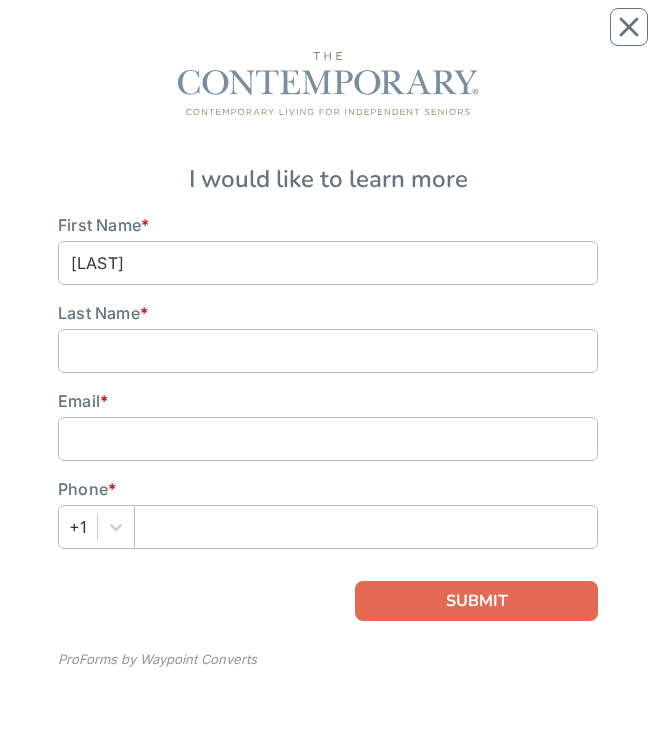 click at bounding box center [328, 351] 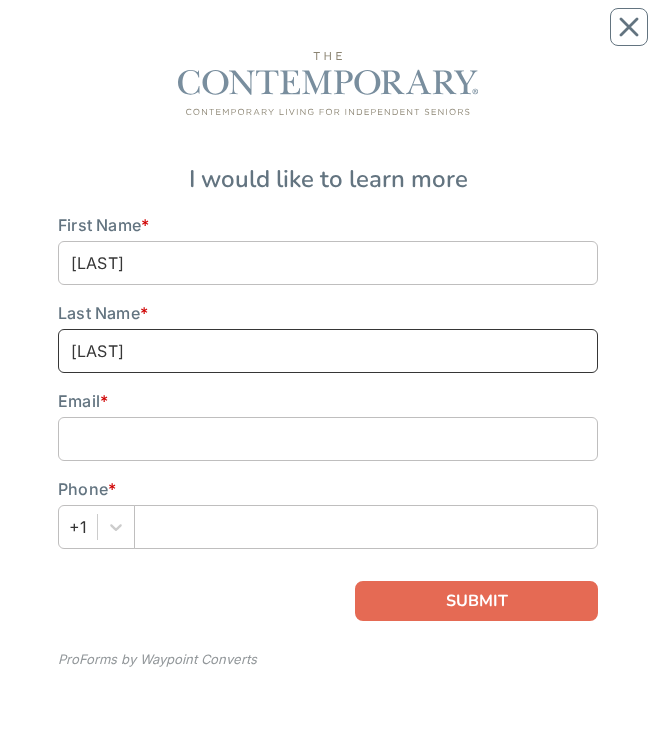 type on "[LAST]" 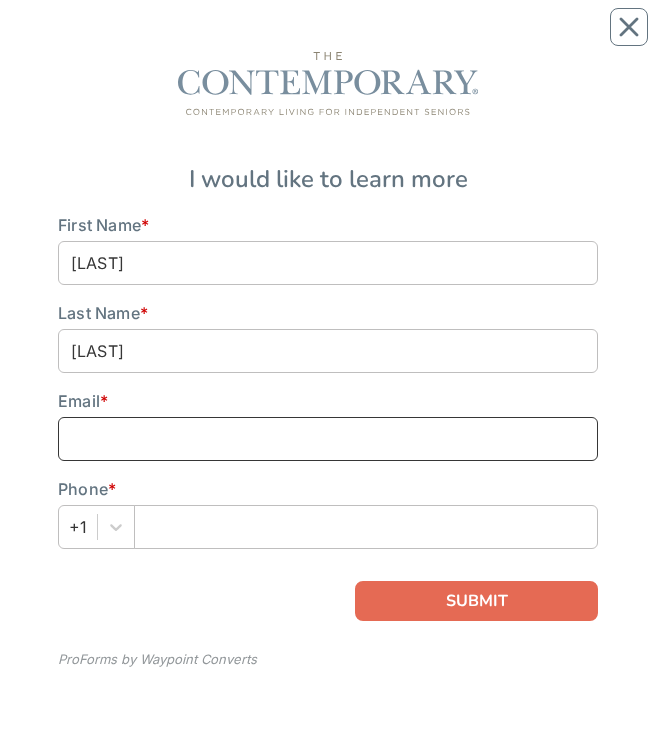 click at bounding box center (328, 439) 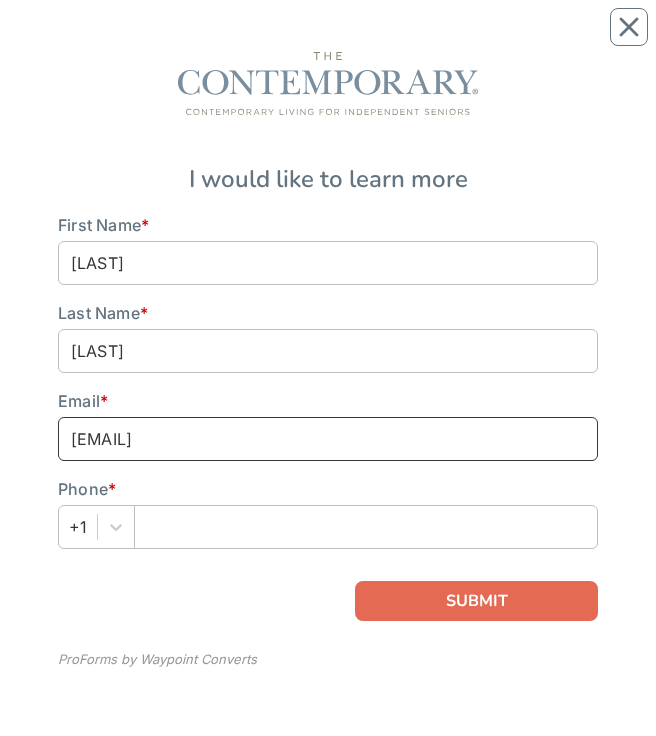 type on "[EMAIL]" 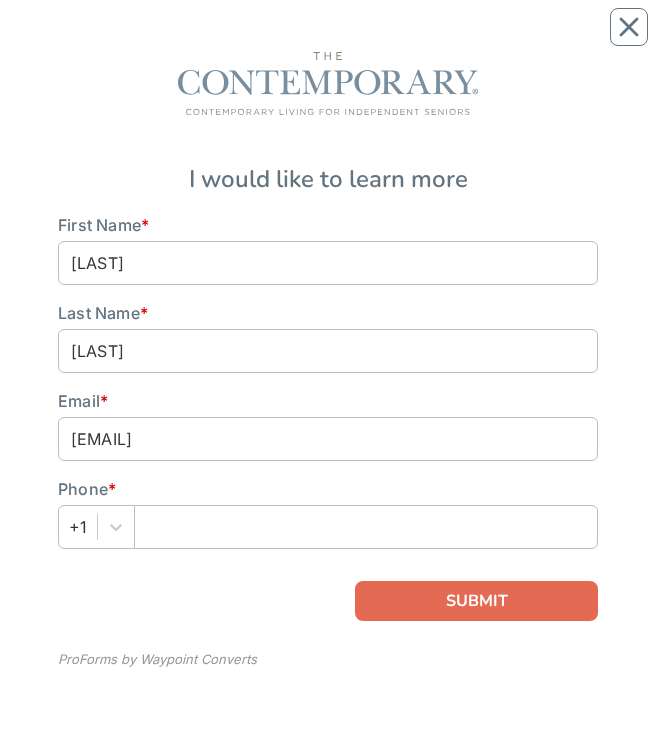 click at bounding box center [366, 527] 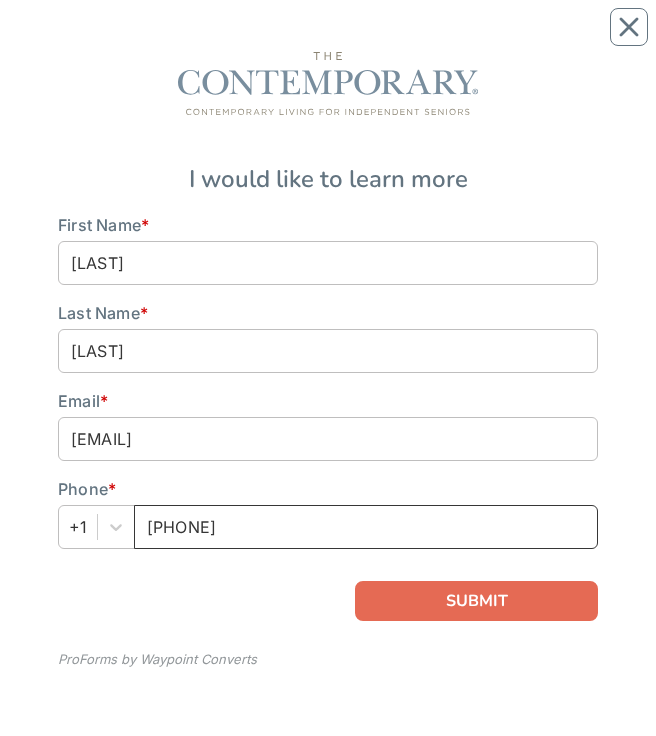 type on "[PHONE]" 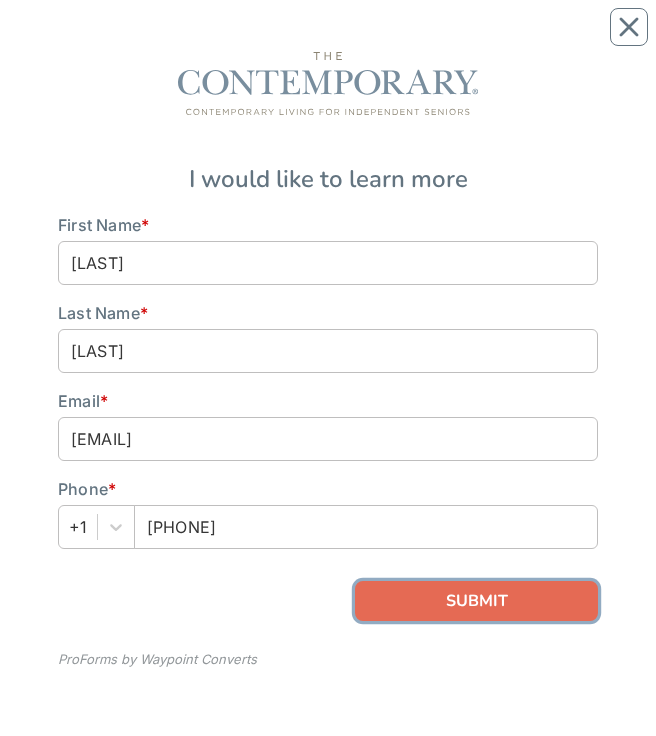 click on "SUBMIT" at bounding box center (476, 601) 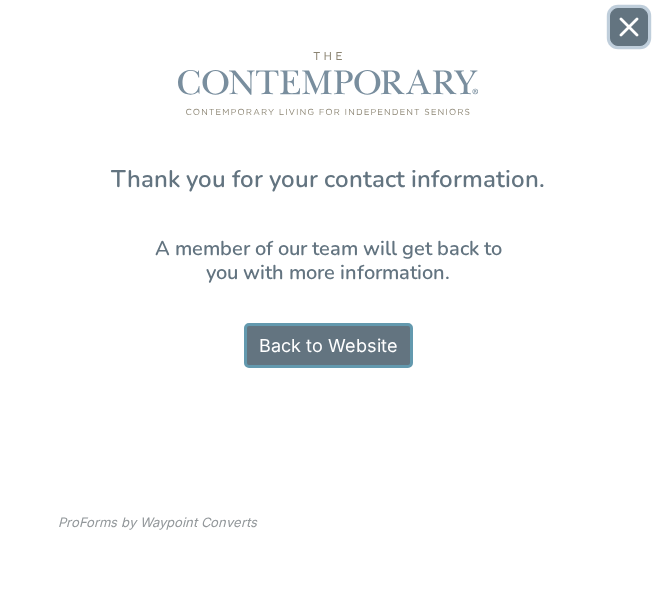 click at bounding box center [629, 27] 